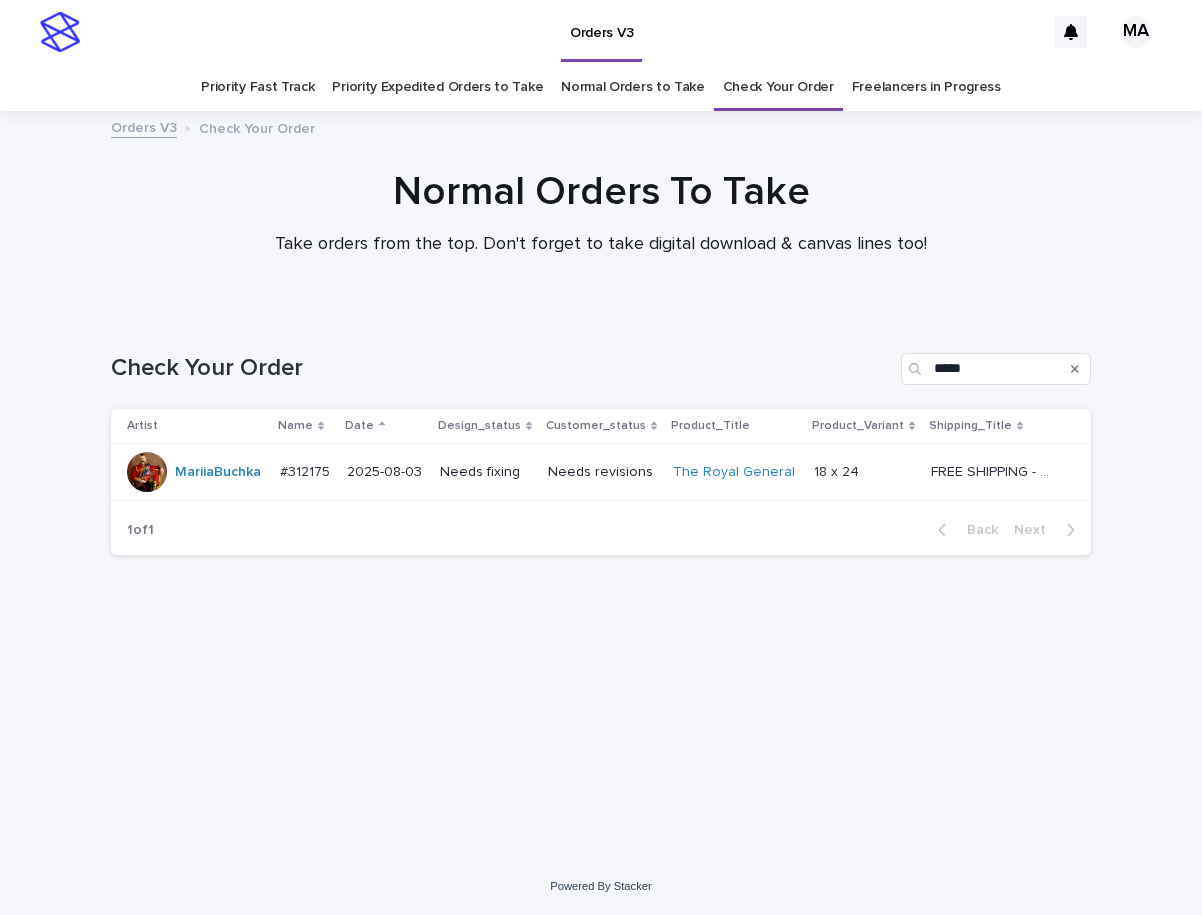 scroll, scrollTop: 0, scrollLeft: 0, axis: both 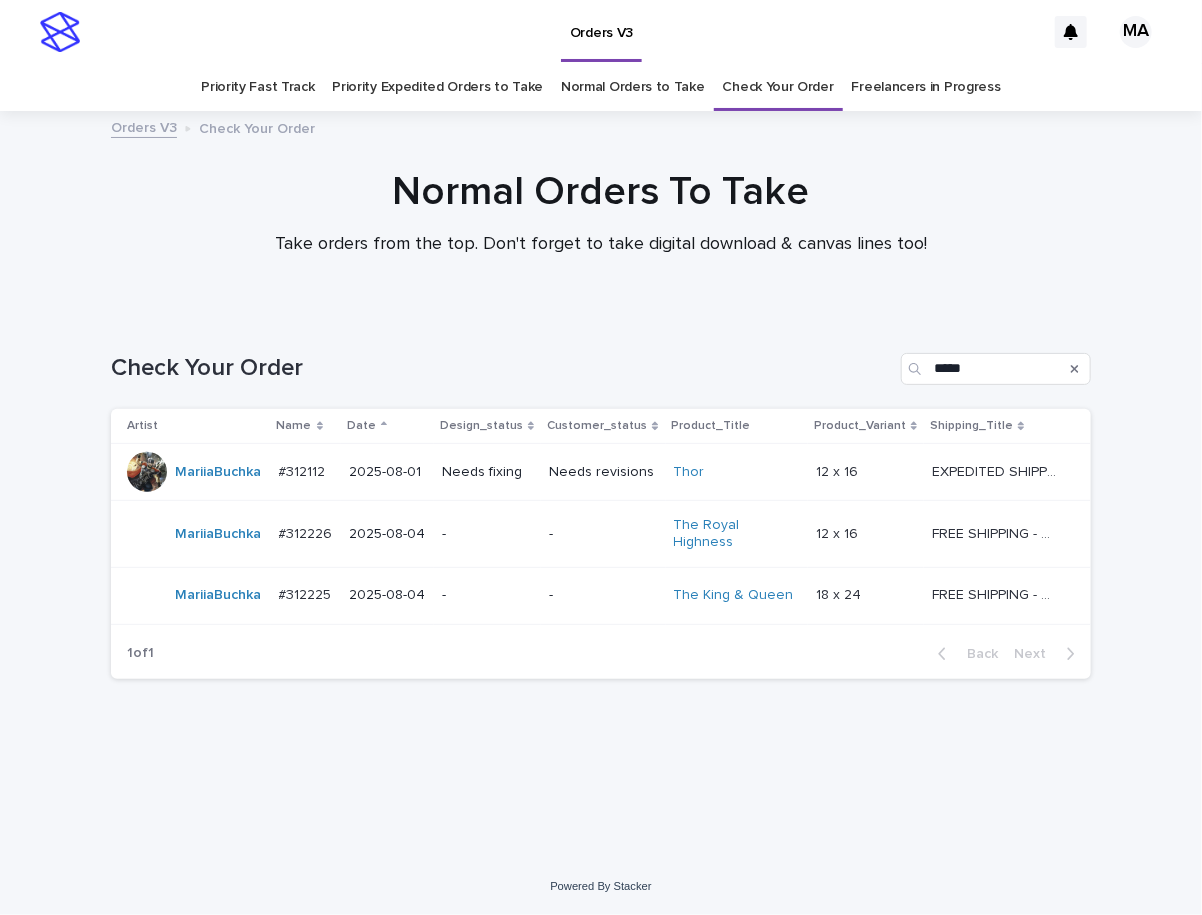 click on "Needs revisions" at bounding box center [603, 472] 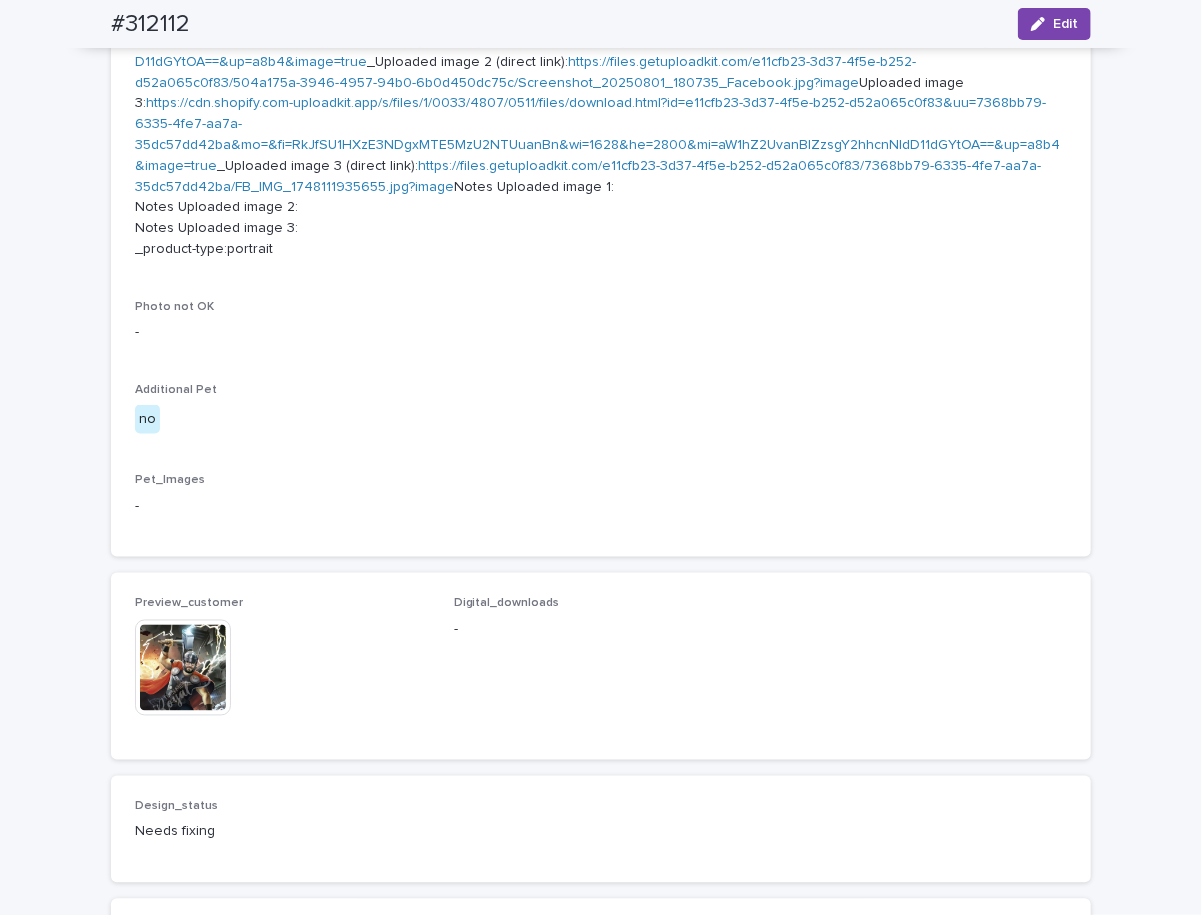 scroll, scrollTop: 699, scrollLeft: 0, axis: vertical 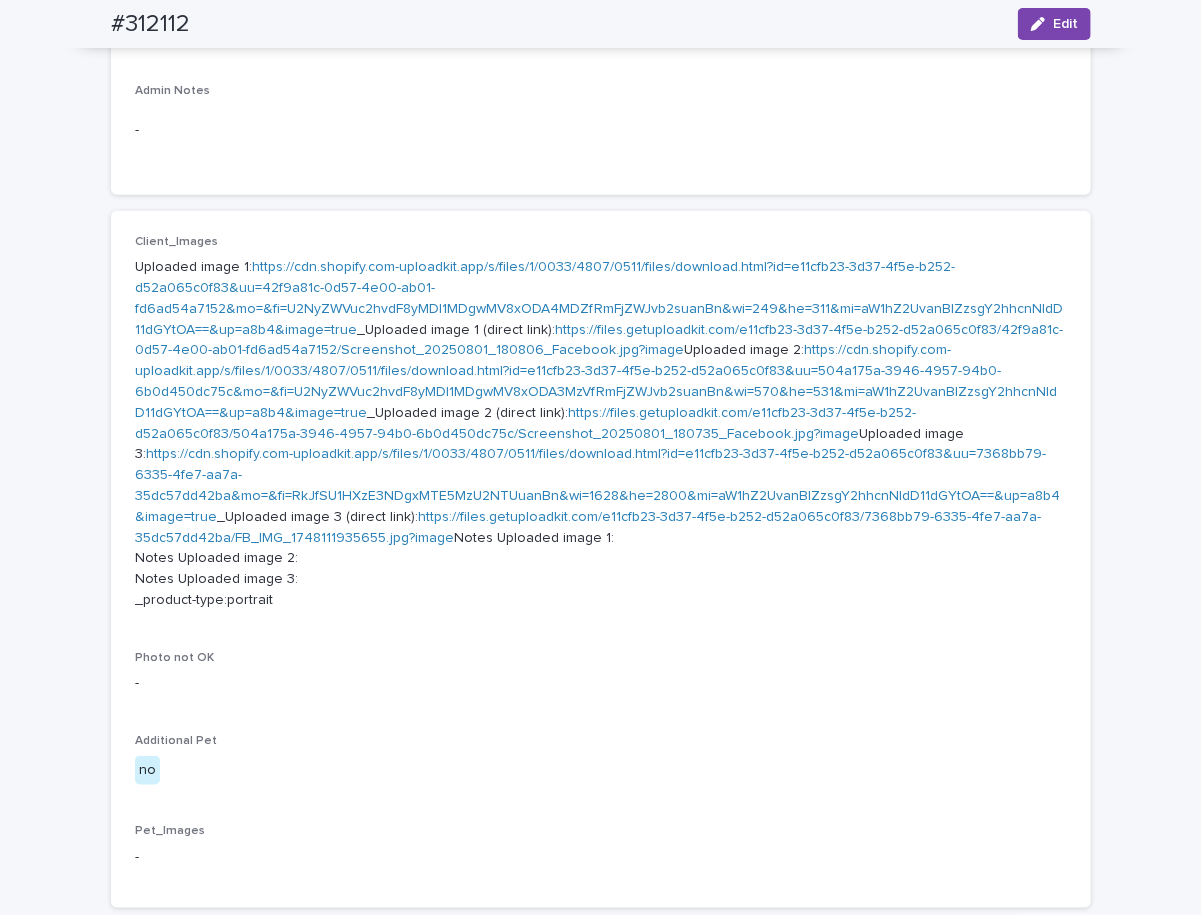 click on "https://cdn.shopify.com-uploadkit.app/s/files/1/0033/4807/0511/files/download.html?id=e11cfb23-3d37-4f5e-b252-d52a065c0f83&uu=42f9a81c-0d57-4e00-ab01-fd6ad54a7152&mo=&fi=U2NyZWVuc2hvdF8yMDI1MDgwMV8xODA4MDZfRmFjZWJvb2suanBn&wi=249&he=311&mi=aW1hZ2UvanBlZzsgY2hhcnNldD11dGYtOA==&up=a8b4&image=true" at bounding box center (599, 298) 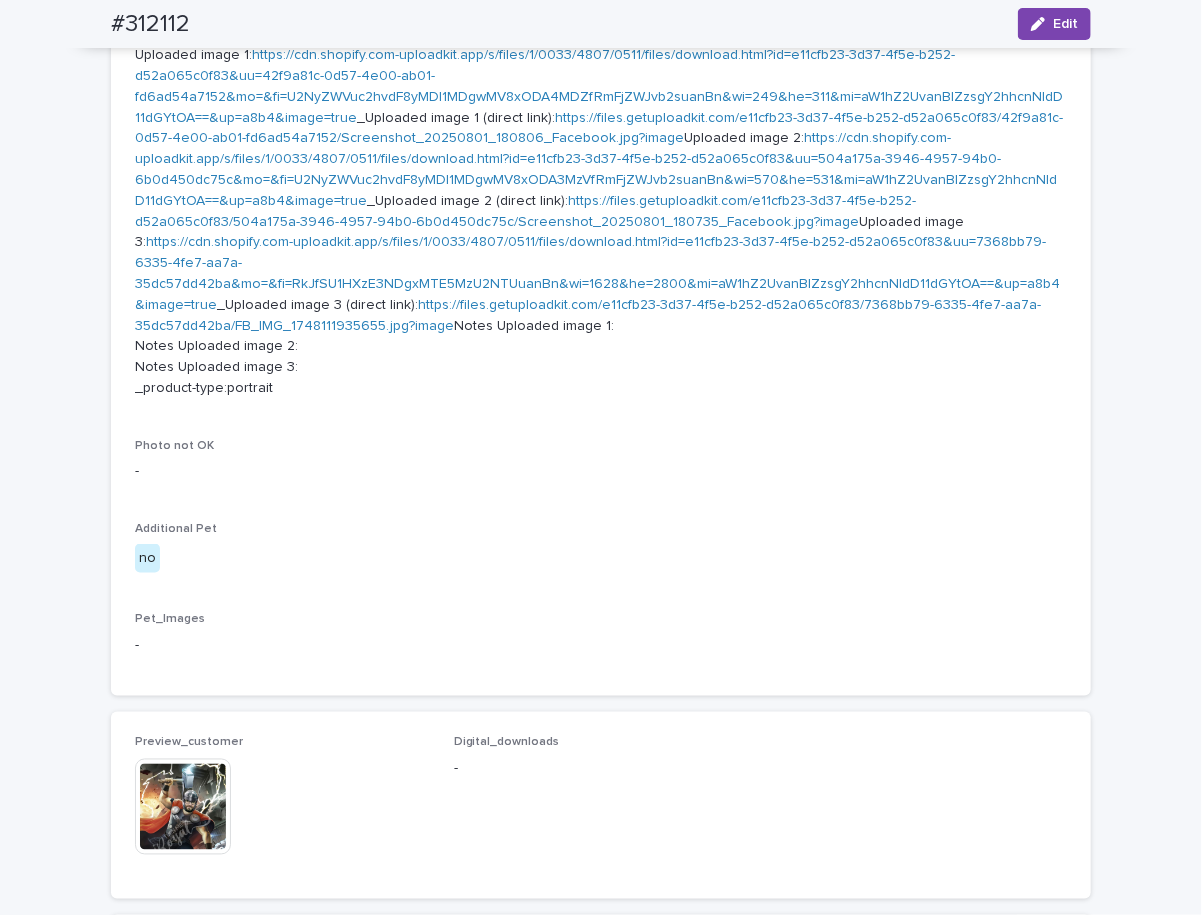 scroll, scrollTop: 1400, scrollLeft: 0, axis: vertical 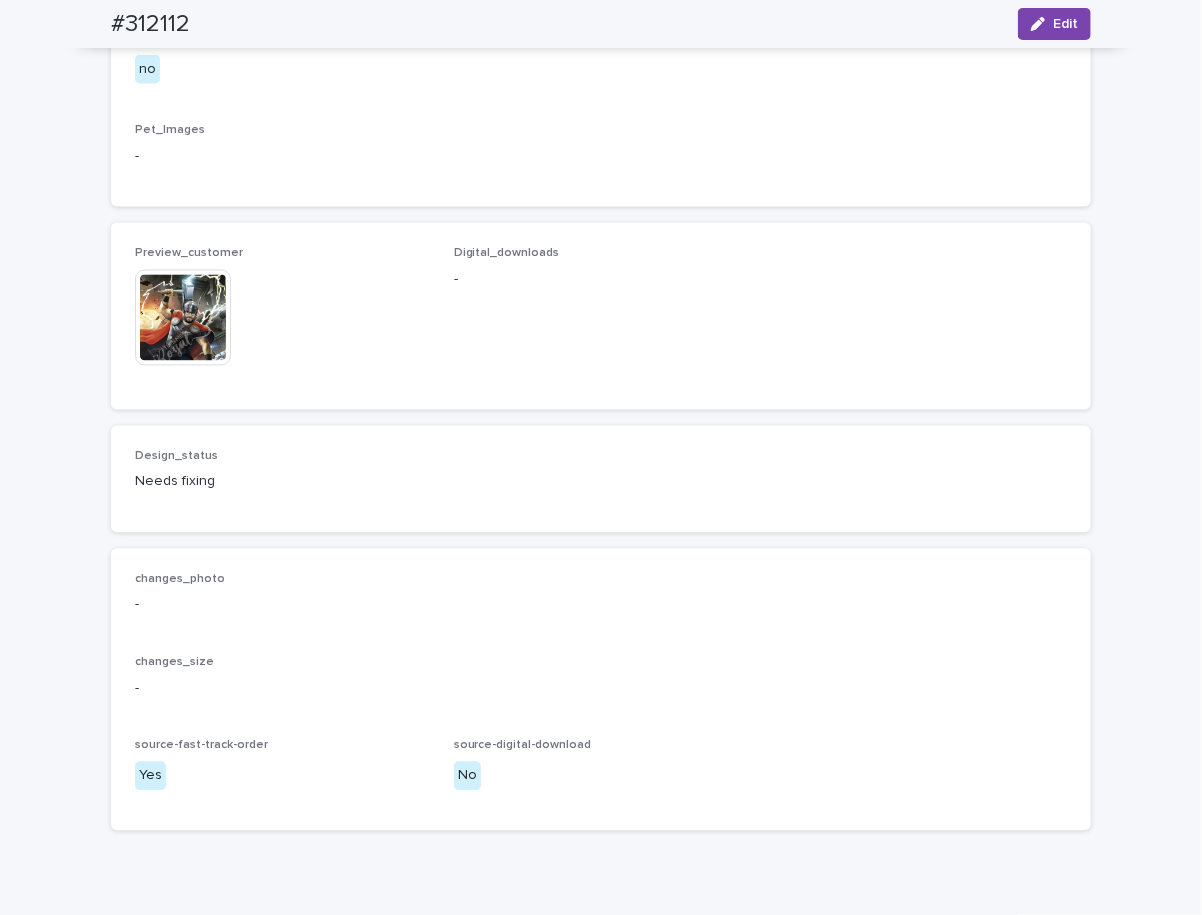 click at bounding box center (183, 318) 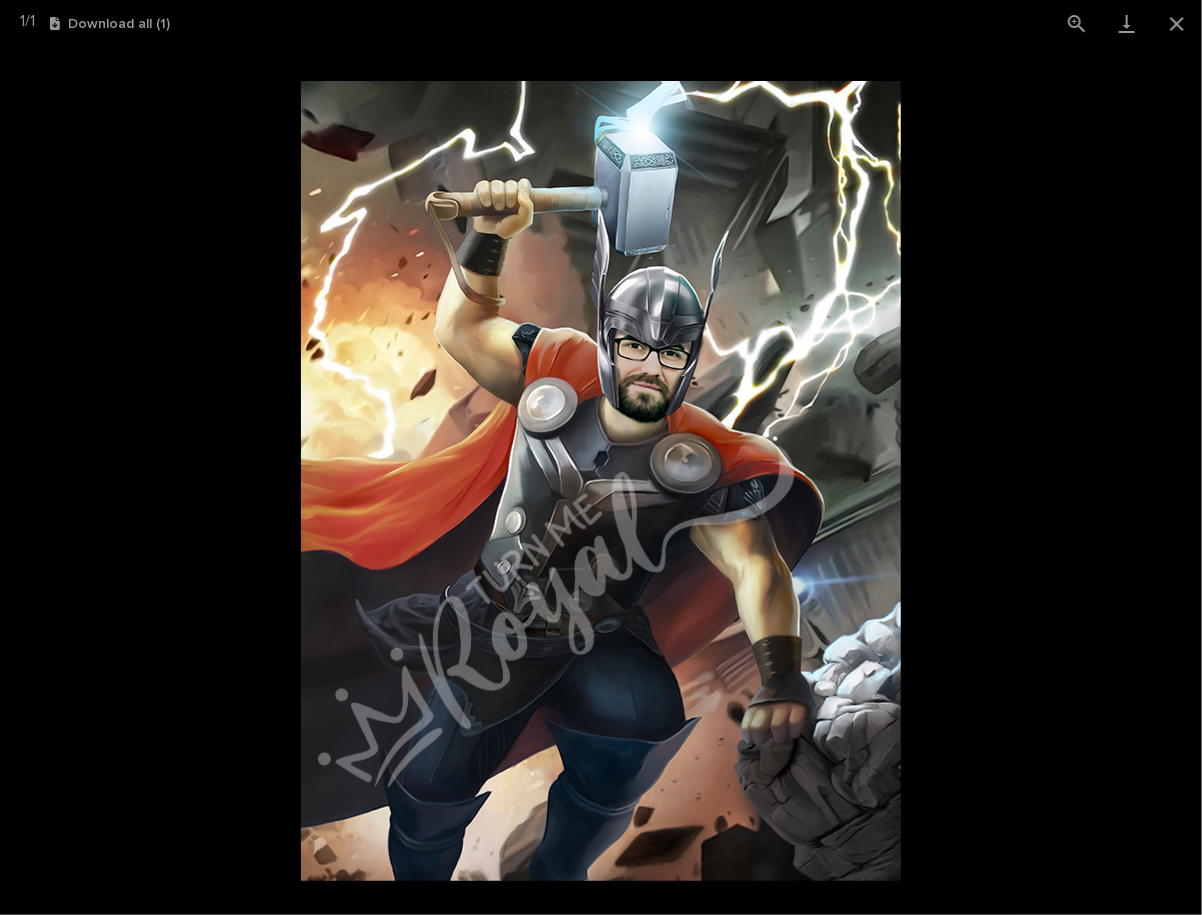 click at bounding box center [601, 481] 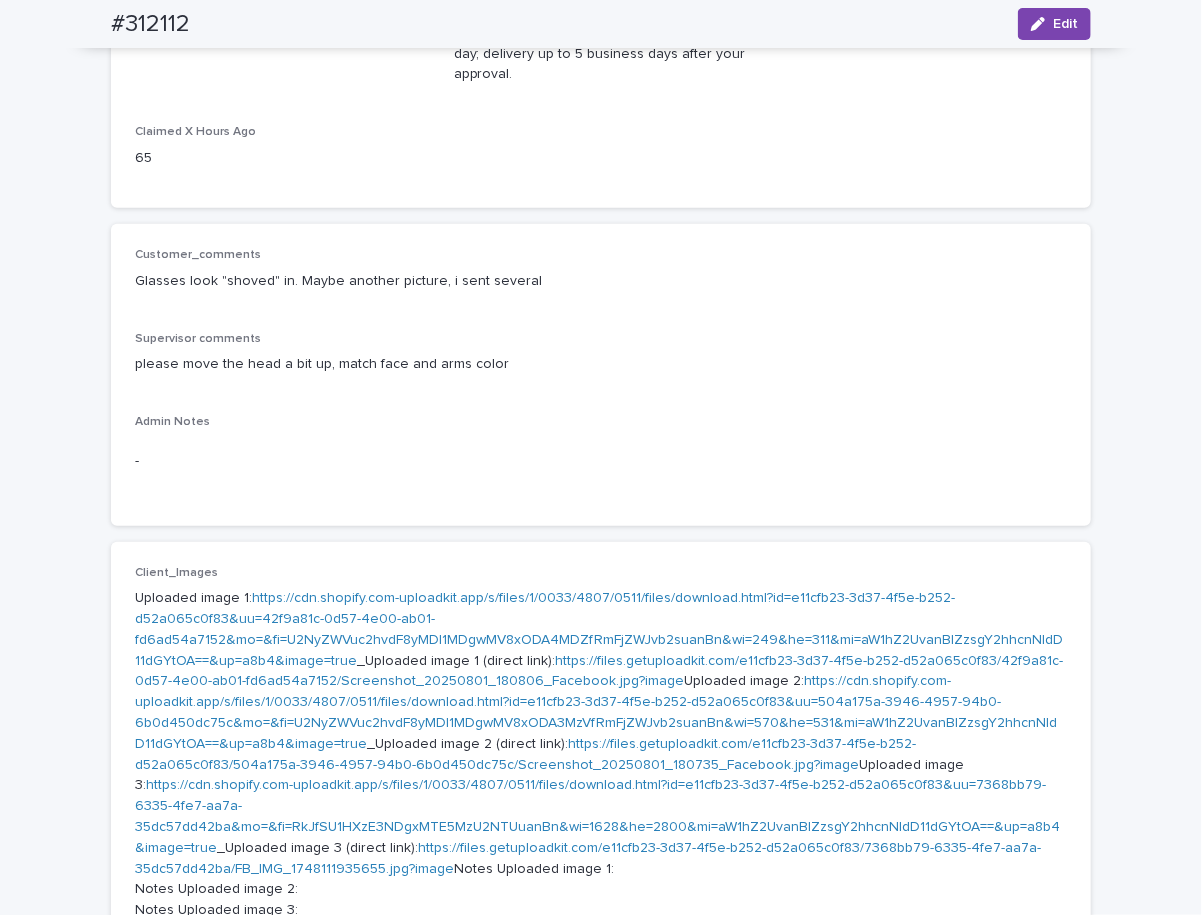 scroll, scrollTop: 350, scrollLeft: 0, axis: vertical 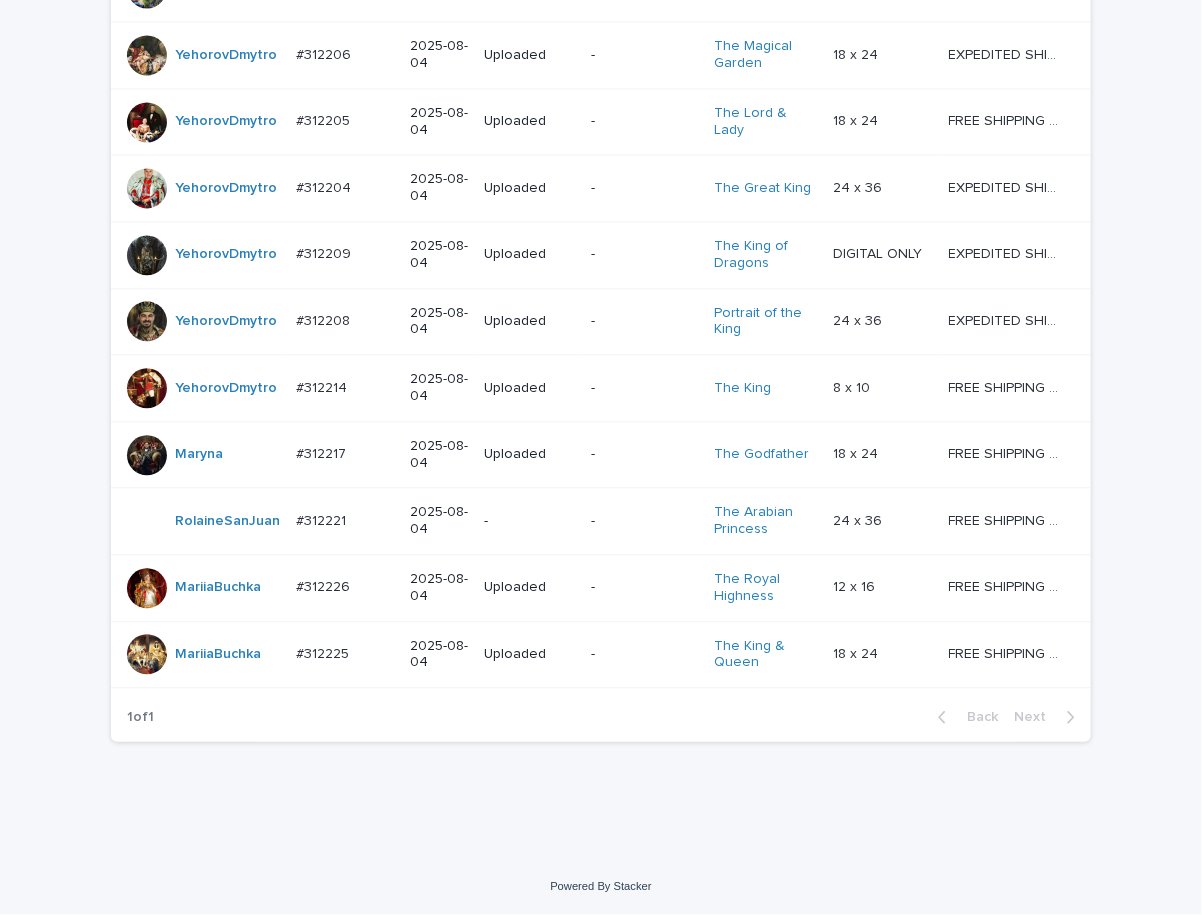 click on "Loading... Saving… Loading... Saving… Check Your Order Artist Name Date Design_status Customer_status Product_Title Product_Variant Shipping_Title TaoNguyen   Do_not_delete Do_not_delete   - Uploaded - - - -   - -   YehorovDmytro   #293629 #293629   2025-04-17 Uploaded Needs revisions The Equestrian Lady   DIGITAL ONLY DIGITAL ONLY   FREE SHIPPING - preview in 1-2 business days, after your approval delivery will take 5-10 business days FREE SHIPPING - preview in 1-2 business days, after your approval delivery will take 5-10 business days   RolaineSanJuan   #301204_T #301204_T   2025-05-26 - - Change your picture   - -   - -   OksanaHolets   #311767 #311767   2025-07-25 Needs fixing Needs revisions The Viking Royals   24 x 36 24 x 36   FREE SHIPPING - preview in 1-2 business days, after your approval delivery will take 5-10 b.d. FREE SHIPPING - preview in 1-2 business days, after your approval delivery will take 5-10 b.d.   OksanaHolets   #311987 #311987   2025-07-30 Uploaded Needs revisions" at bounding box center (601, -220) 